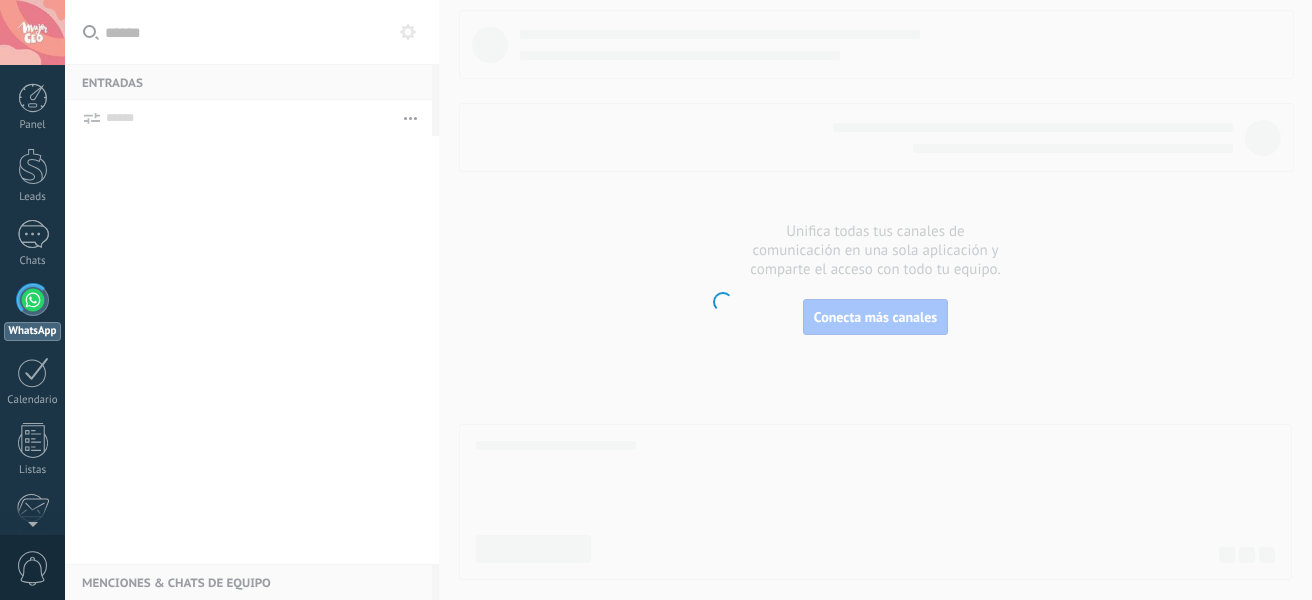 scroll, scrollTop: 0, scrollLeft: 0, axis: both 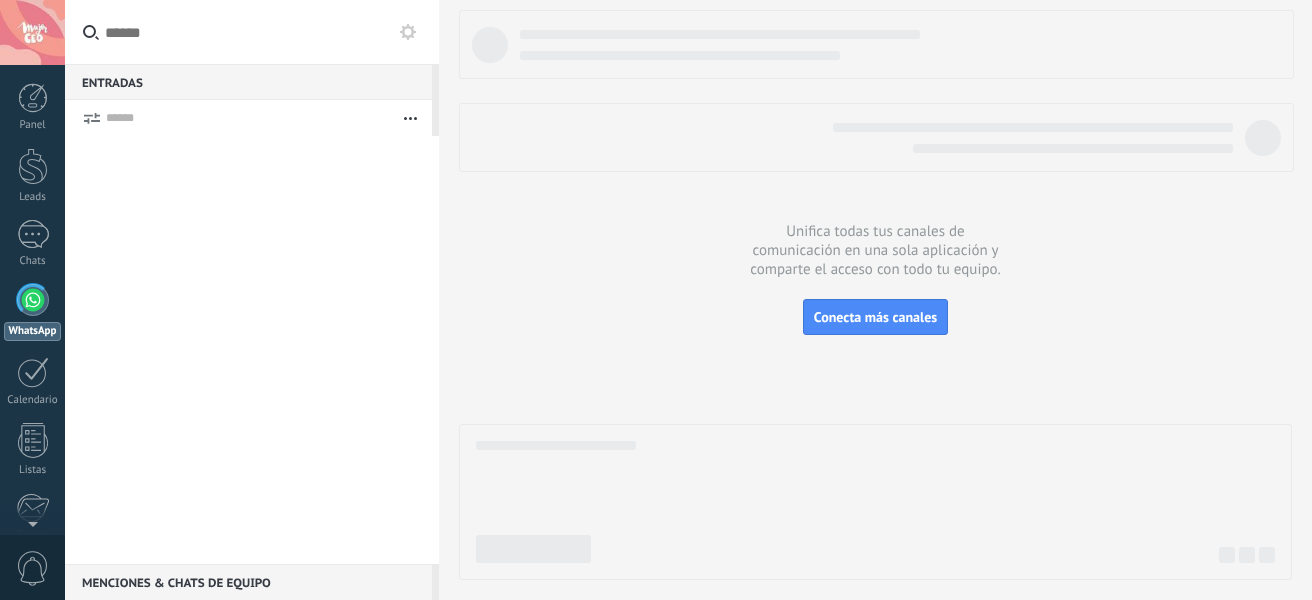 click at bounding box center (33, 300) 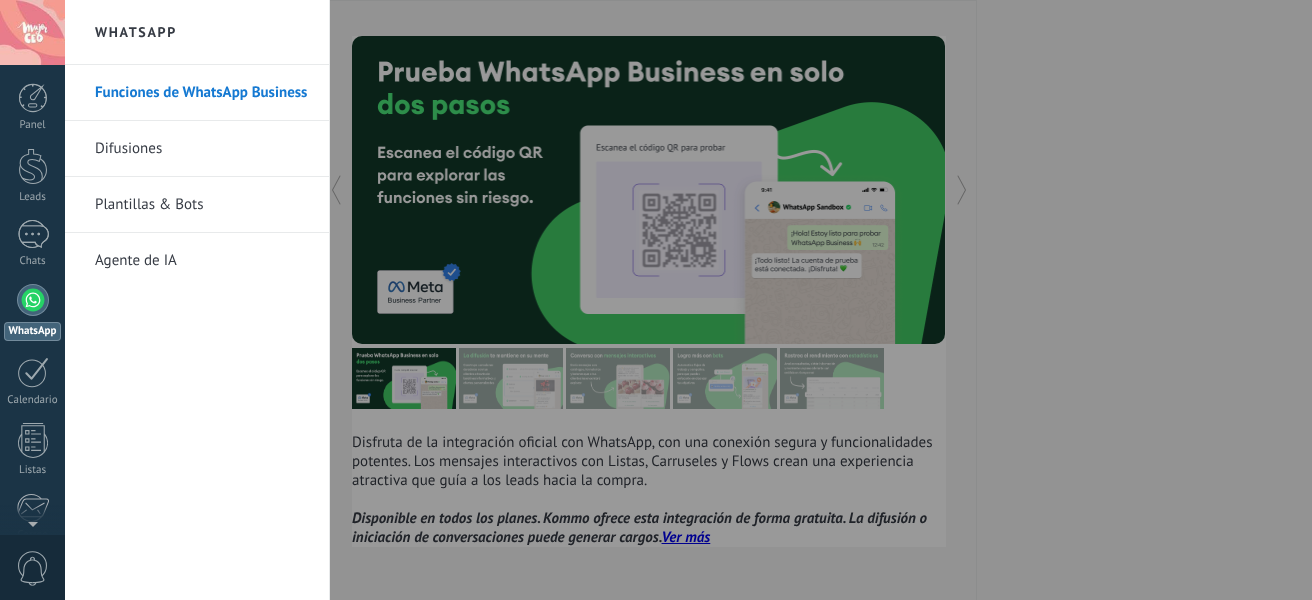 click at bounding box center (656, 300) 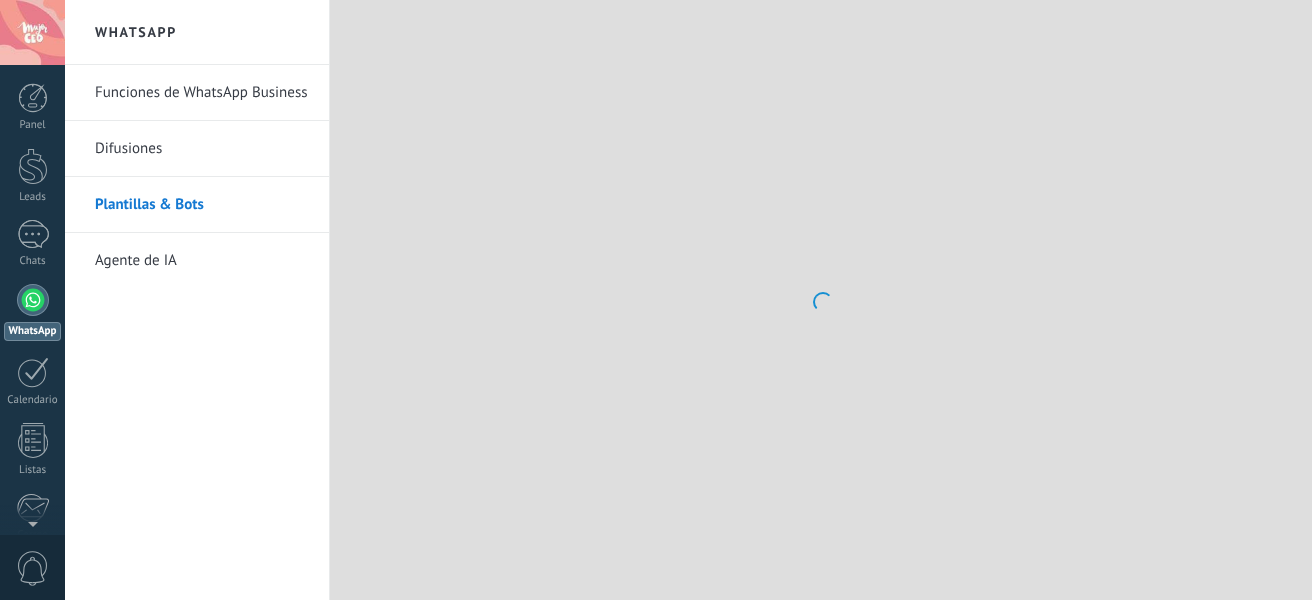 drag, startPoint x: 189, startPoint y: 115, endPoint x: 199, endPoint y: 113, distance: 10.198039 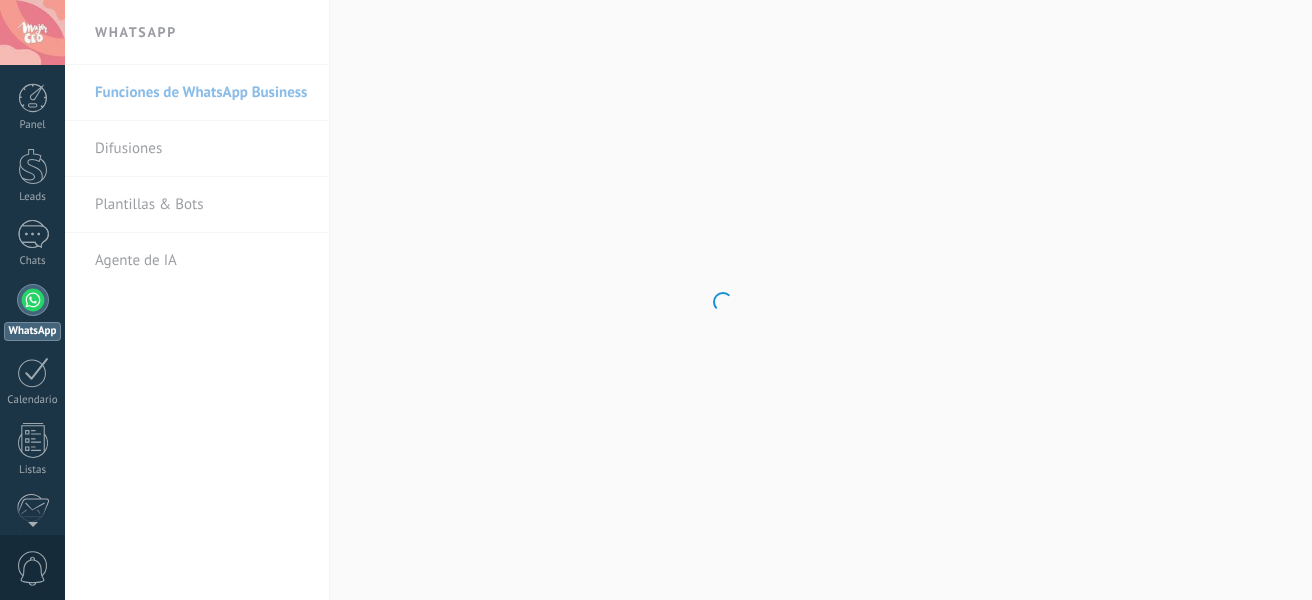 click on ".abccls-1,.abccls-2{fill-rule:evenodd}.abccls-2{fill:#fff} .abfcls-1{fill:none}.abfcls-2{fill:#fff} .abncls-1{isolation:isolate}.abncls-2{opacity:.06}.abncls-2,.abncls-3,.abncls-6{mix-blend-mode:multiply}.abncls-3{opacity:.15}.abncls-4,.abncls-8{fill:#fff}.abncls-5{fill:url(#abnlinear-gradient)}.abncls-6{opacity:.04}.abncls-7{fill:url(#abnlinear-gradient-2)}.abncls-8{fill-rule:evenodd} .abqst0{fill:#ffa200} .abwcls-1{fill:#252525} .cls-1{isolation:isolate} .acicls-1{fill:none} .aclcls-1{fill:#232323} .acnst0{display:none} .addcls-1,.addcls-2{fill:none;stroke-miterlimit:10}.addcls-1{stroke:#dfe0e5}.addcls-2{stroke:#a1a7ab} .adecls-1,.adecls-2{fill:none;stroke-miterlimit:10}.adecls-1{stroke:#dfe0e5}.adecls-2{stroke:#a1a7ab} .adqcls-1{fill:#8591a5;fill-rule:evenodd} .aeccls-1{fill:#5c9f37} .aeecls-1{fill:#f86161} .aejcls-1{fill:#8591a5;fill-rule:evenodd} .aekcls-1{fill-rule:evenodd} .aelcls-1{fill-rule:evenodd;fill:currentColor} .aemcls-1{fill-rule:evenodd;fill:currentColor} .aencls-2{fill:#f86161;opacity:.3}" at bounding box center (656, 300) 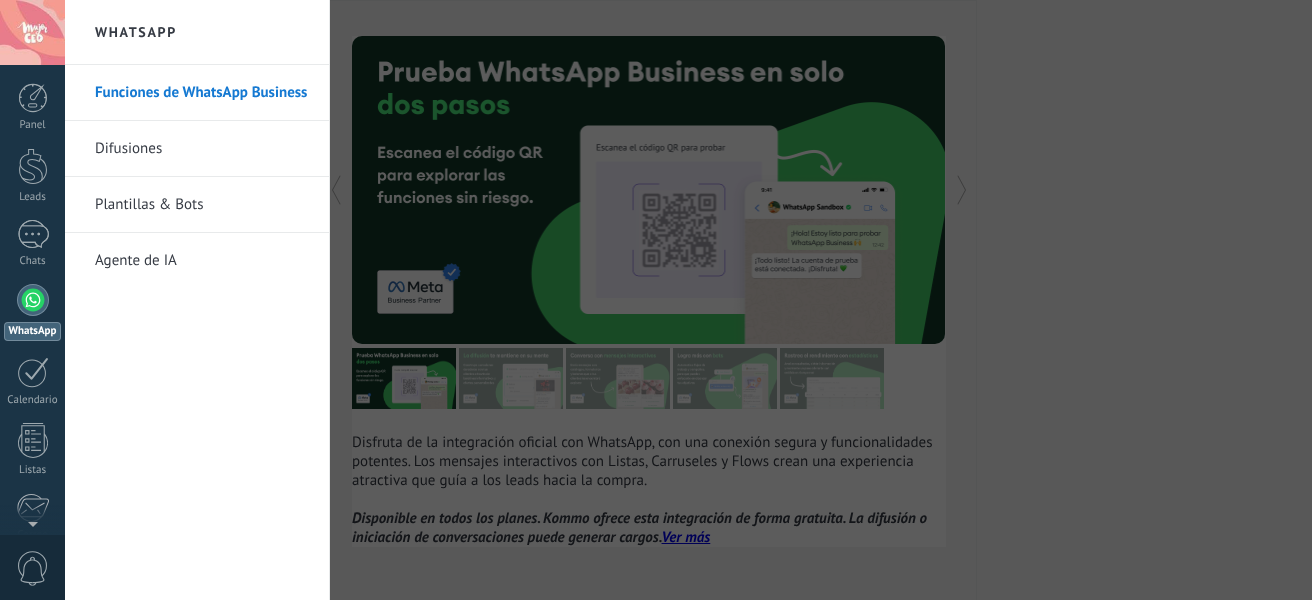 click at bounding box center [656, 300] 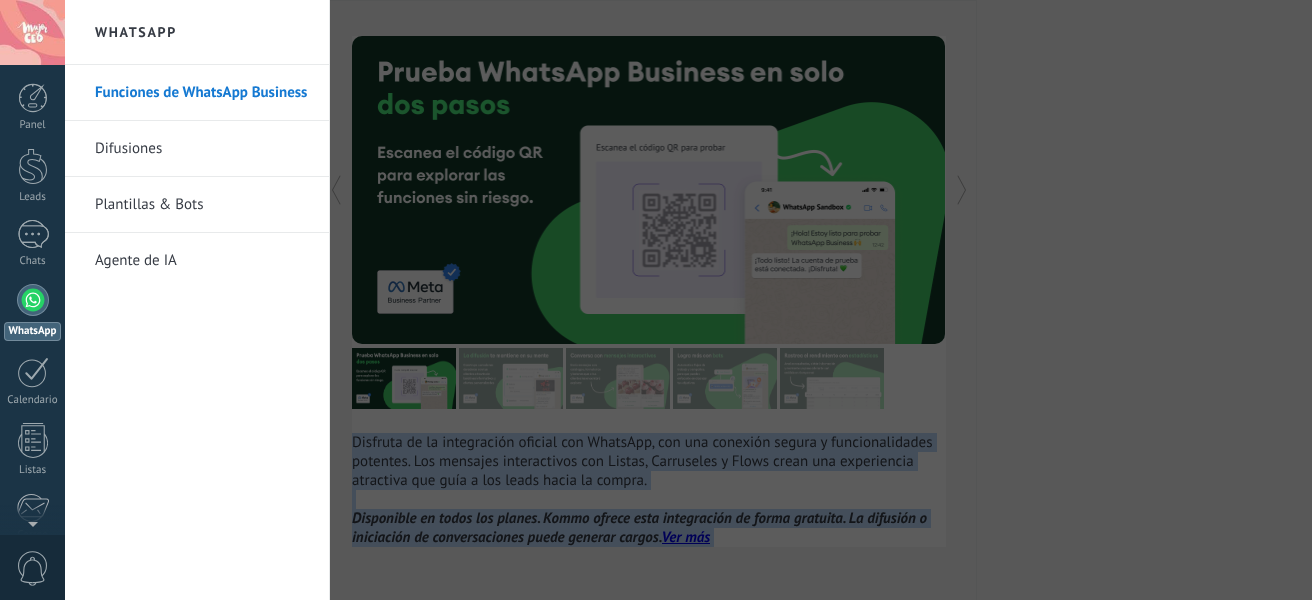 drag, startPoint x: 1308, startPoint y: 41, endPoint x: 1311, endPoint y: 157, distance: 116.03879 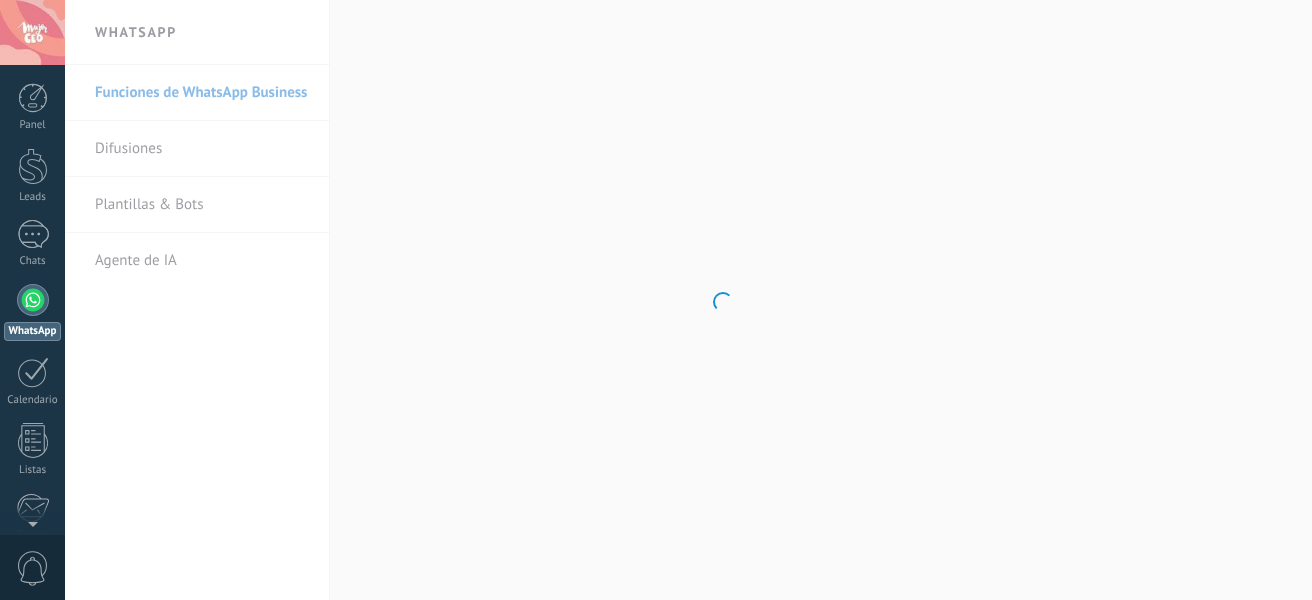 scroll, scrollTop: 0, scrollLeft: 0, axis: both 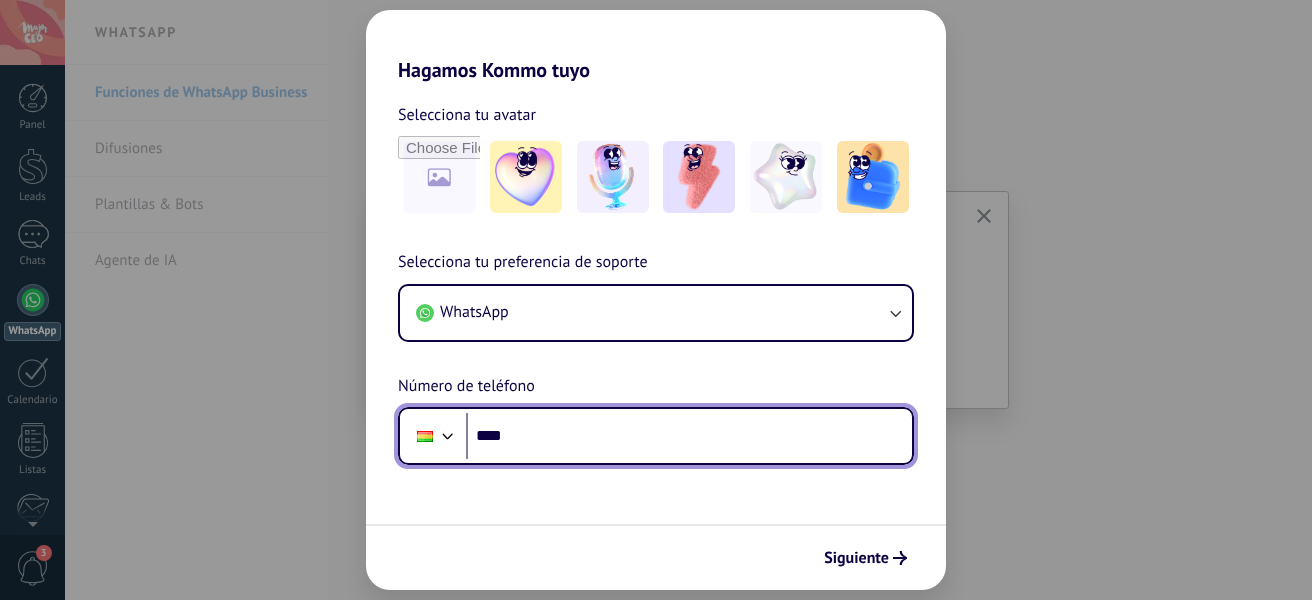 click on "****" at bounding box center (689, 436) 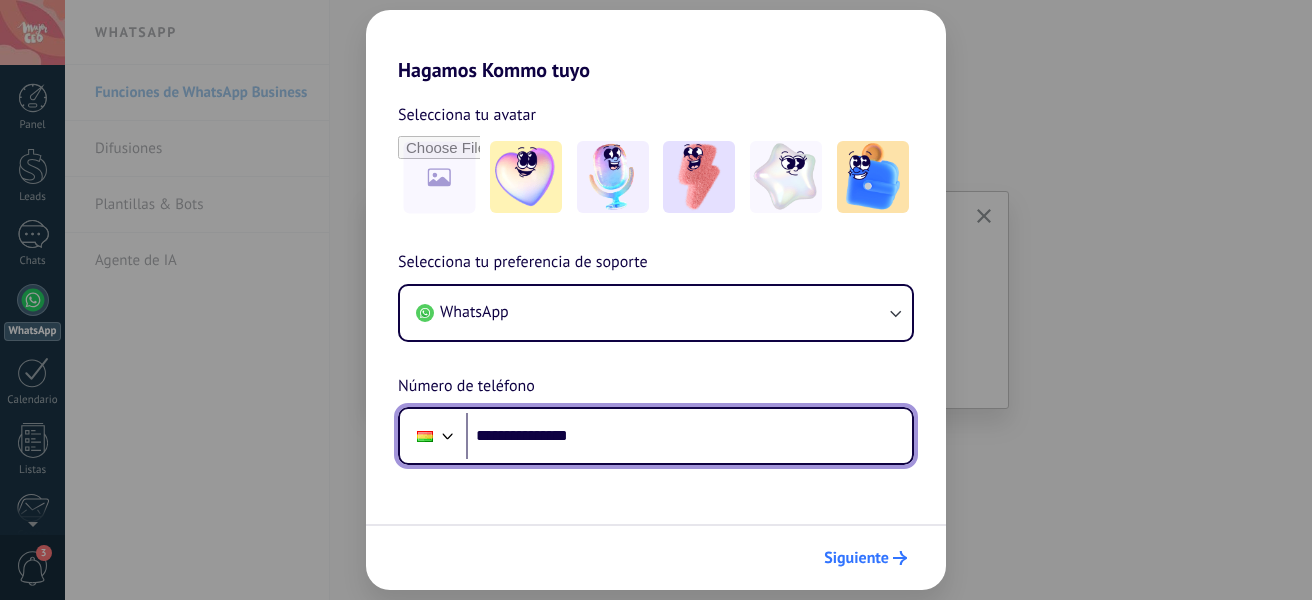 type on "**********" 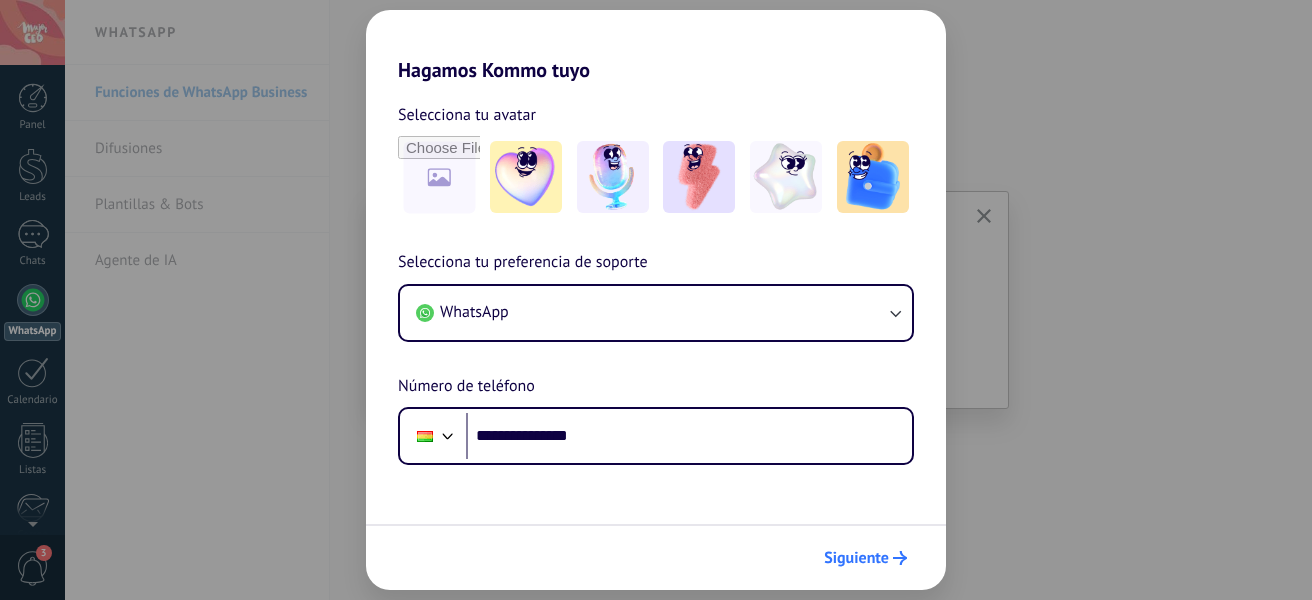 click on "Siguiente" at bounding box center (856, 558) 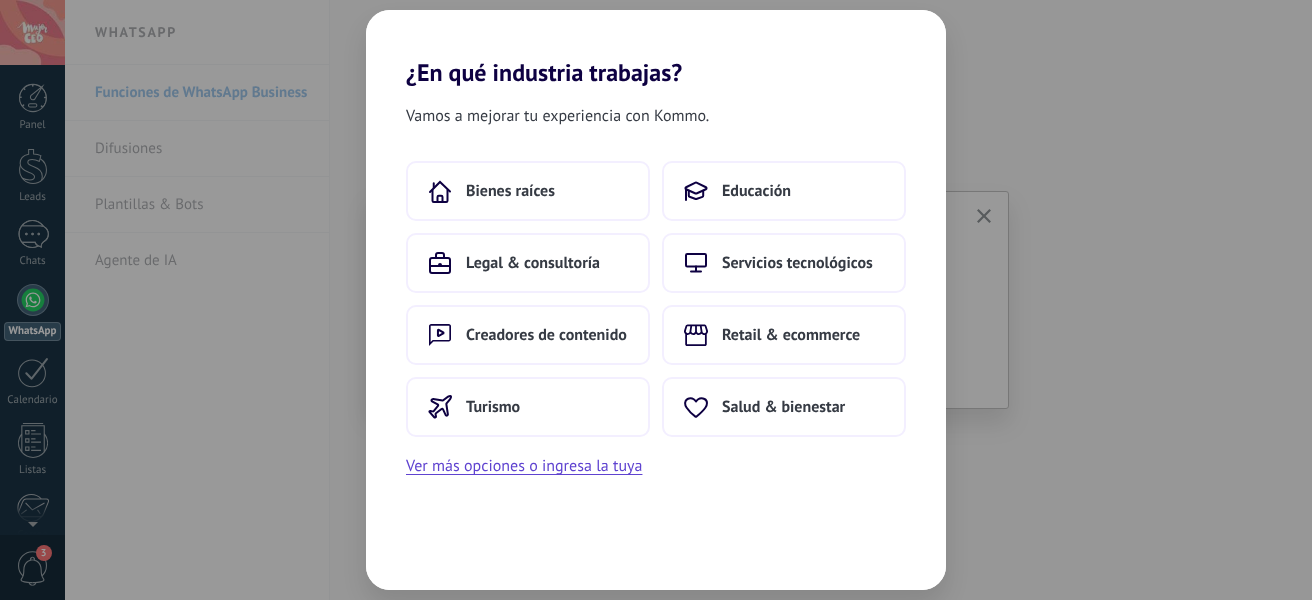 scroll, scrollTop: 0, scrollLeft: 0, axis: both 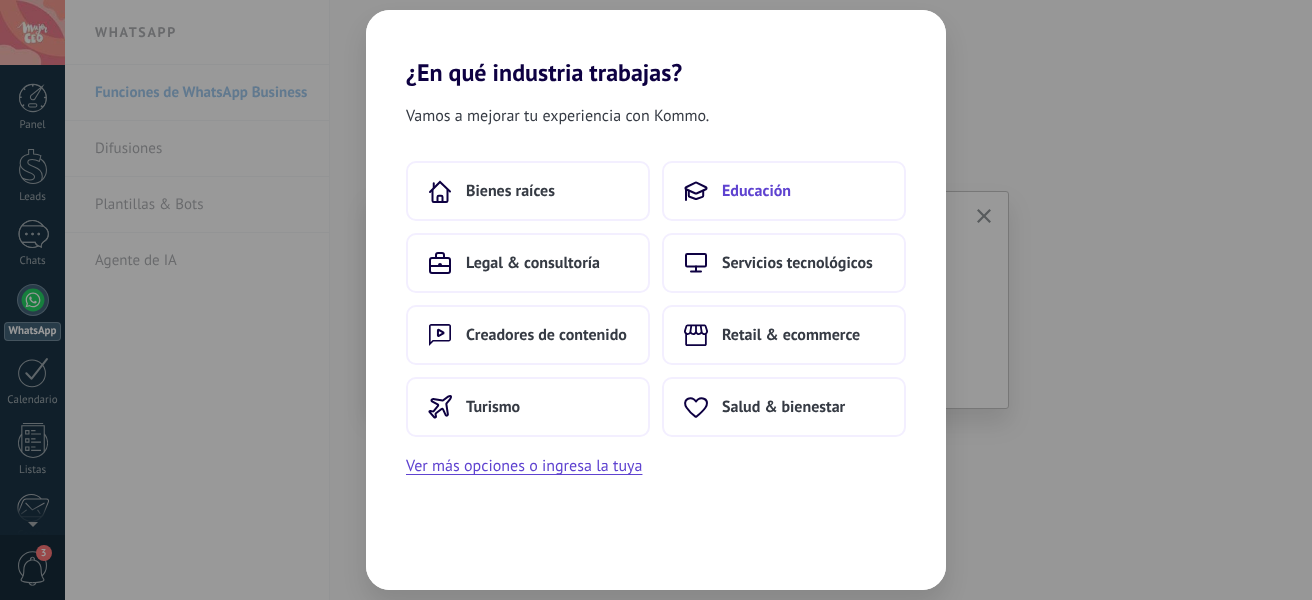 click on "Educación" at bounding box center [784, 191] 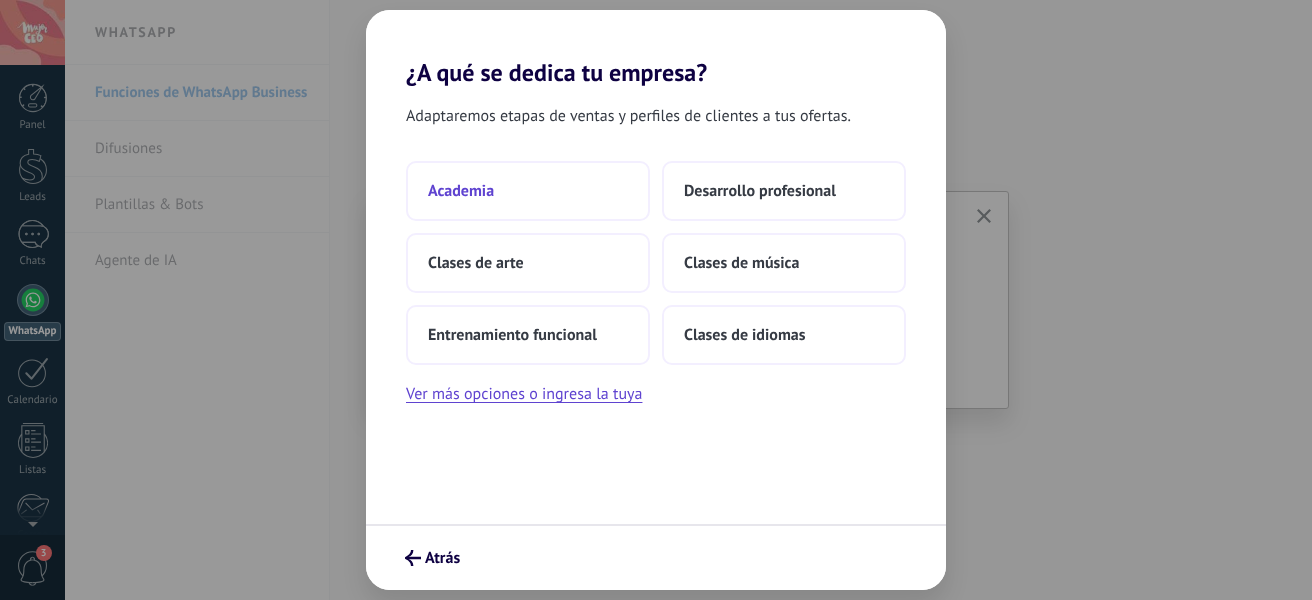click on "Academia" at bounding box center (461, 191) 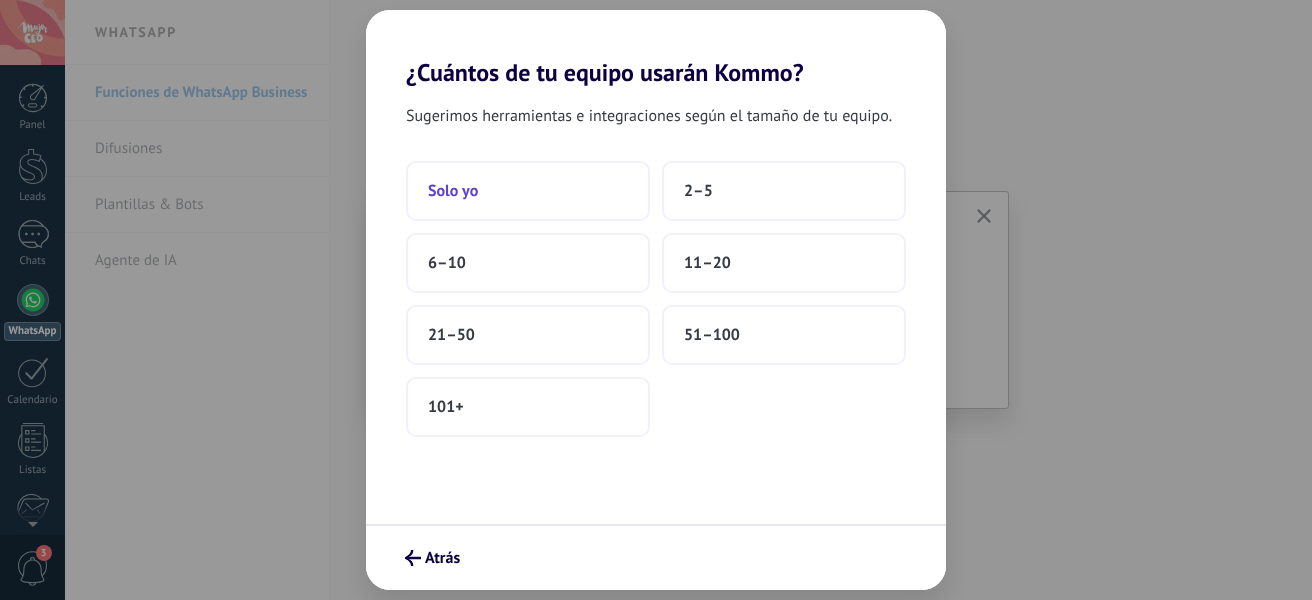 click on "Solo yo" at bounding box center [528, 191] 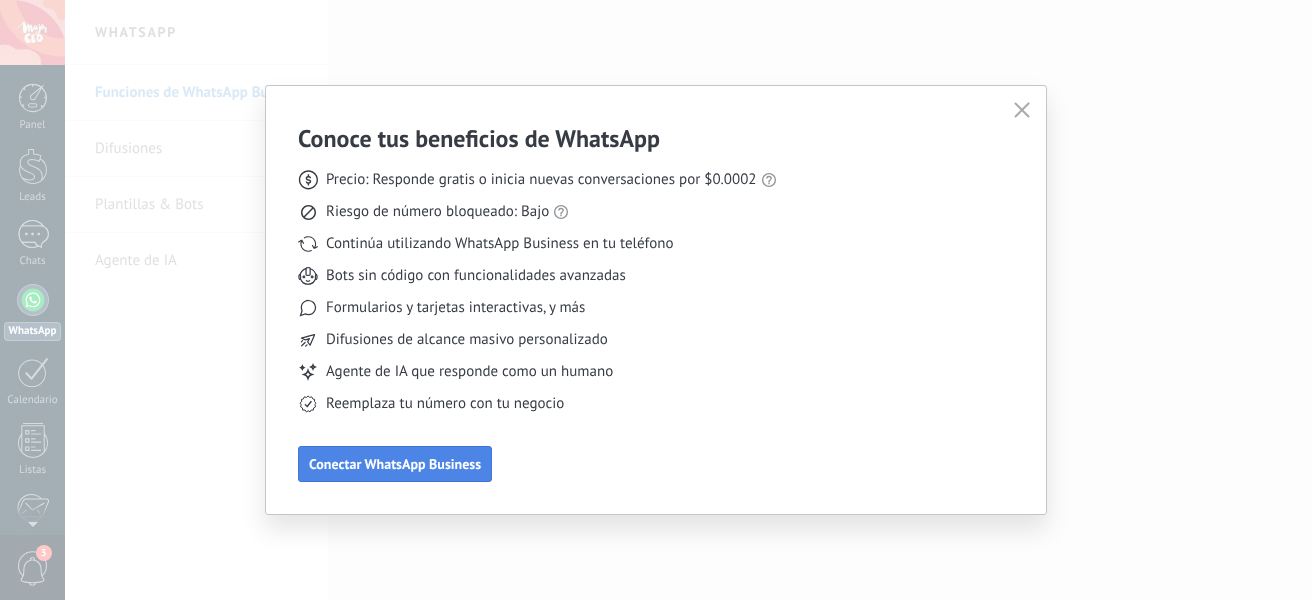click on "Conectar WhatsApp Business" at bounding box center [395, 464] 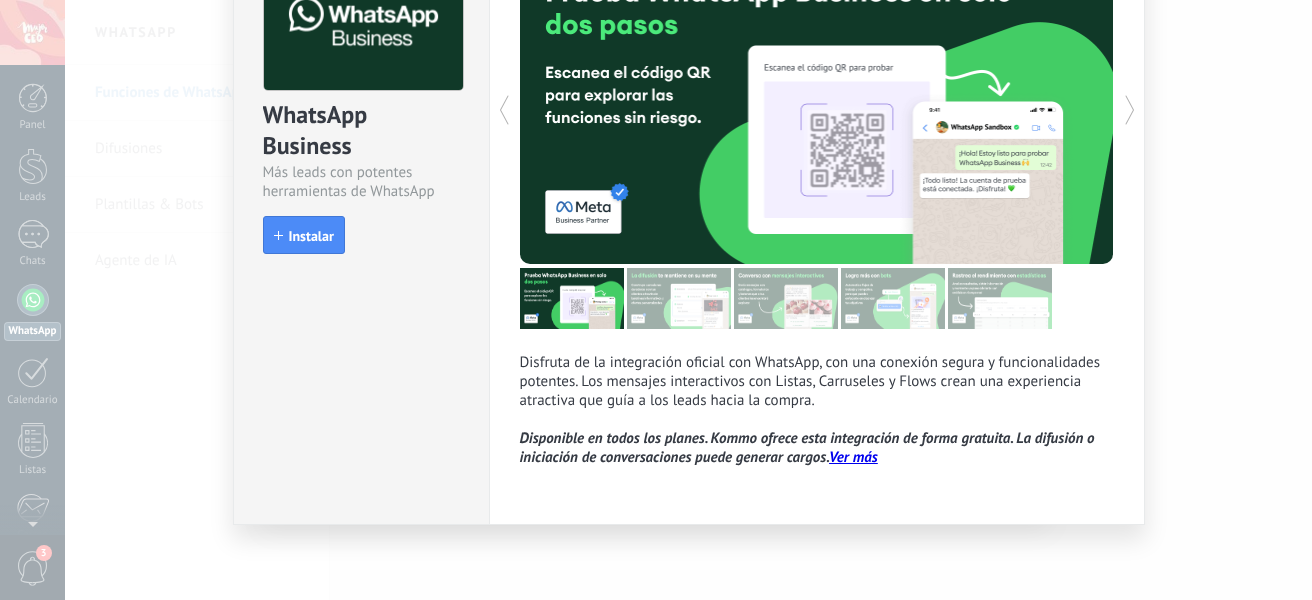 scroll, scrollTop: 0, scrollLeft: 0, axis: both 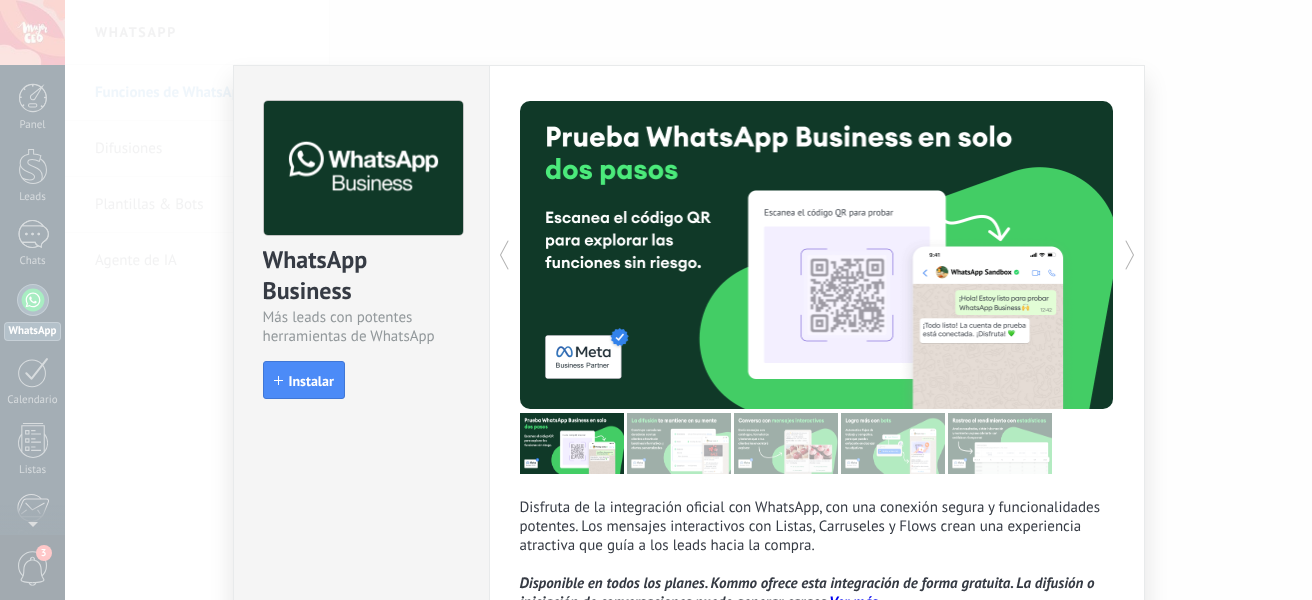 click 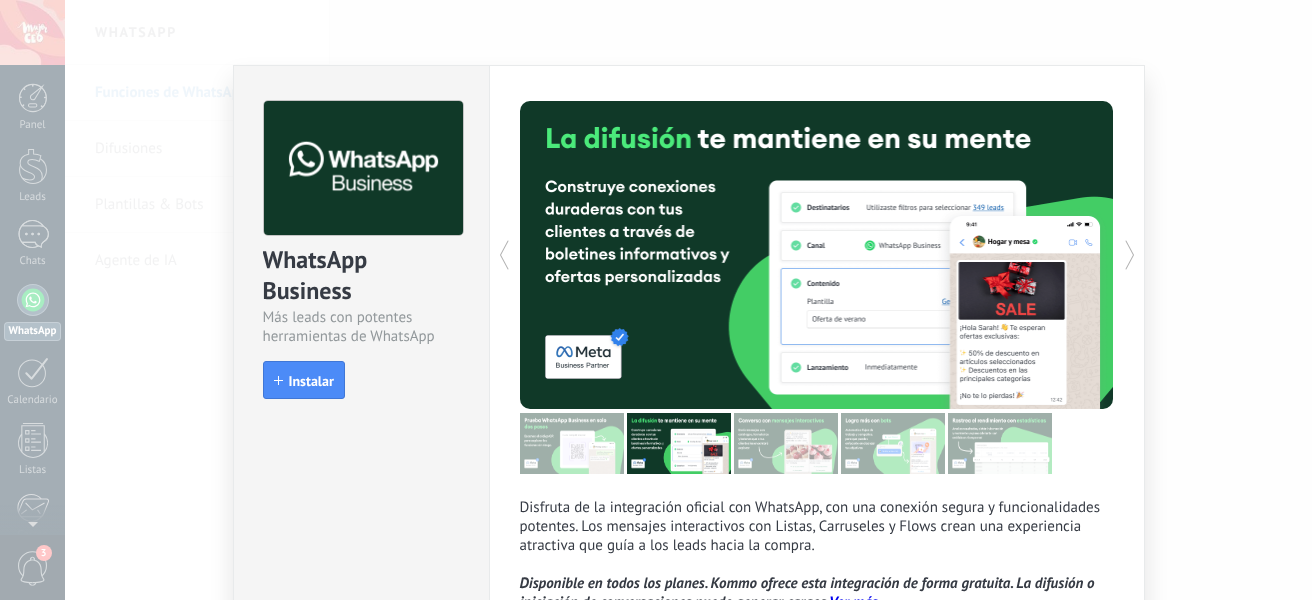 click 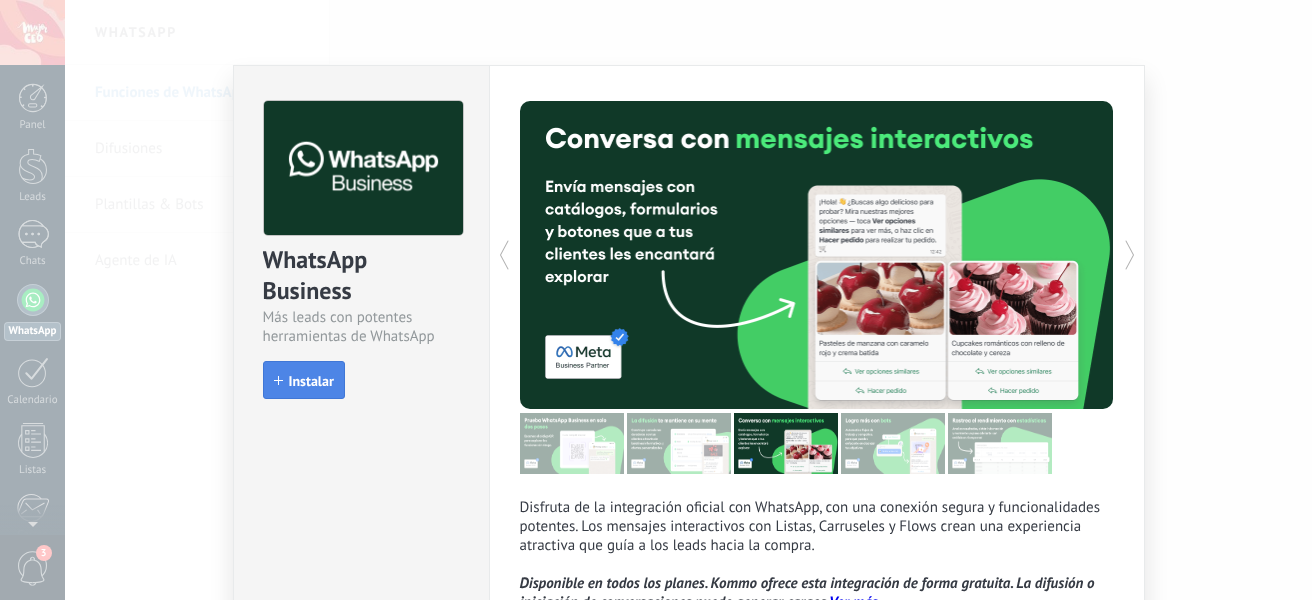 click on "Instalar" at bounding box center (311, 381) 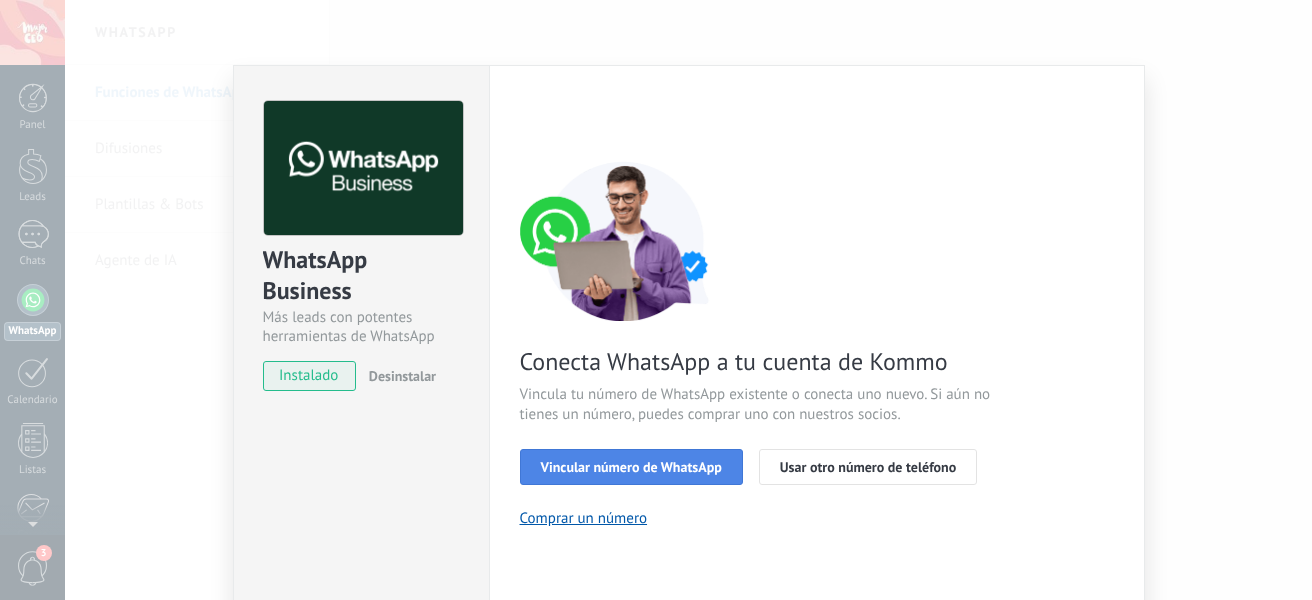 click on "Vincular número de WhatsApp" at bounding box center (631, 467) 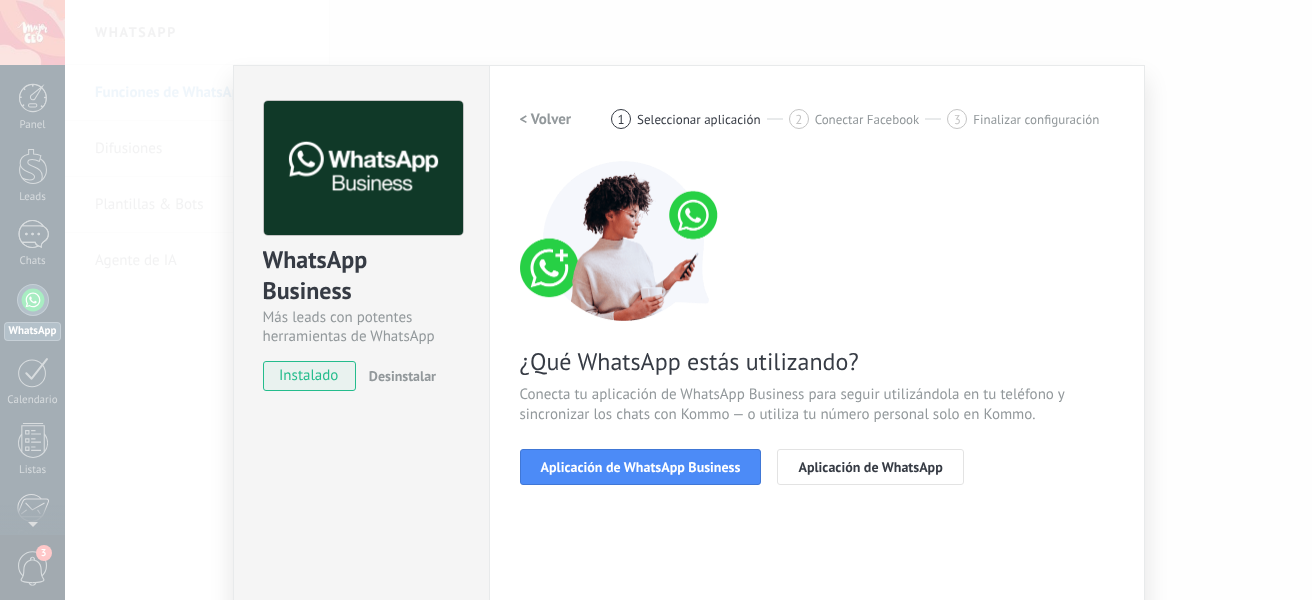 click on "Aplicación de WhatsApp Business" at bounding box center [641, 467] 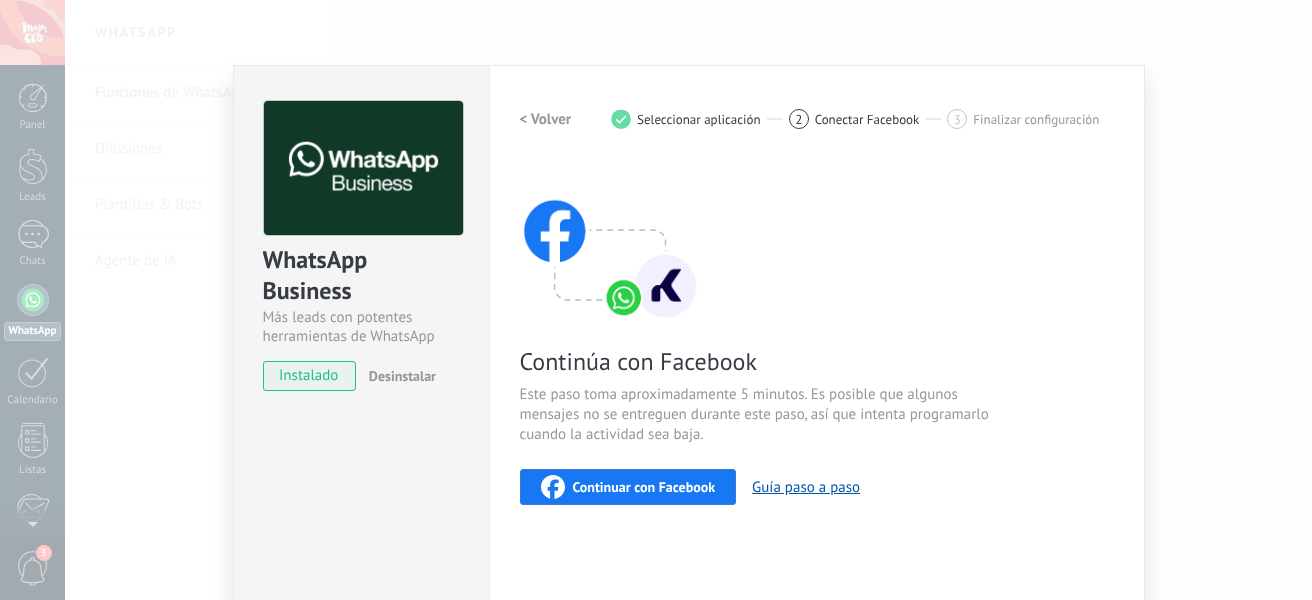 click on "Continuar con Facebook" at bounding box center [644, 487] 